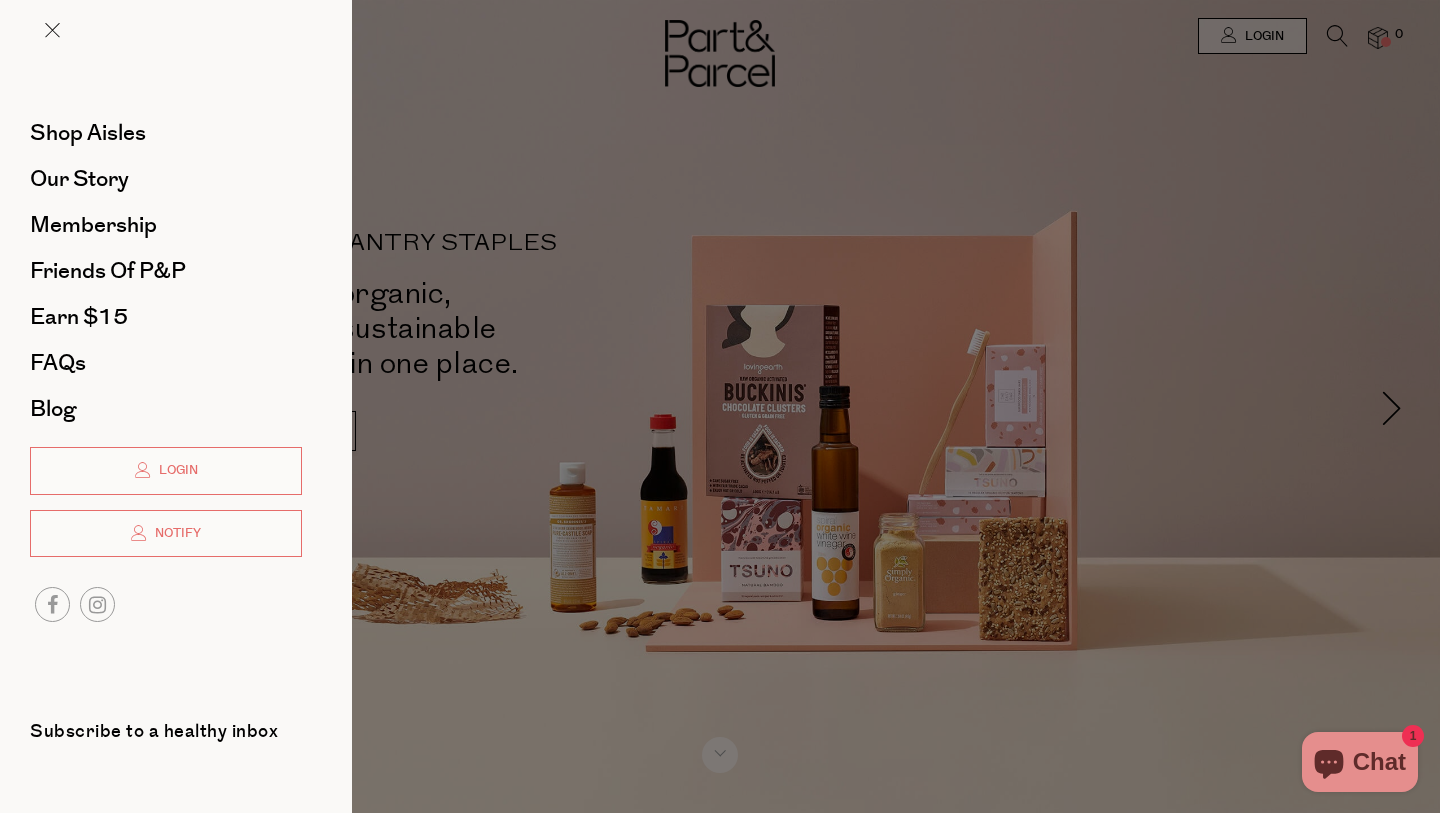 scroll, scrollTop: 0, scrollLeft: 0, axis: both 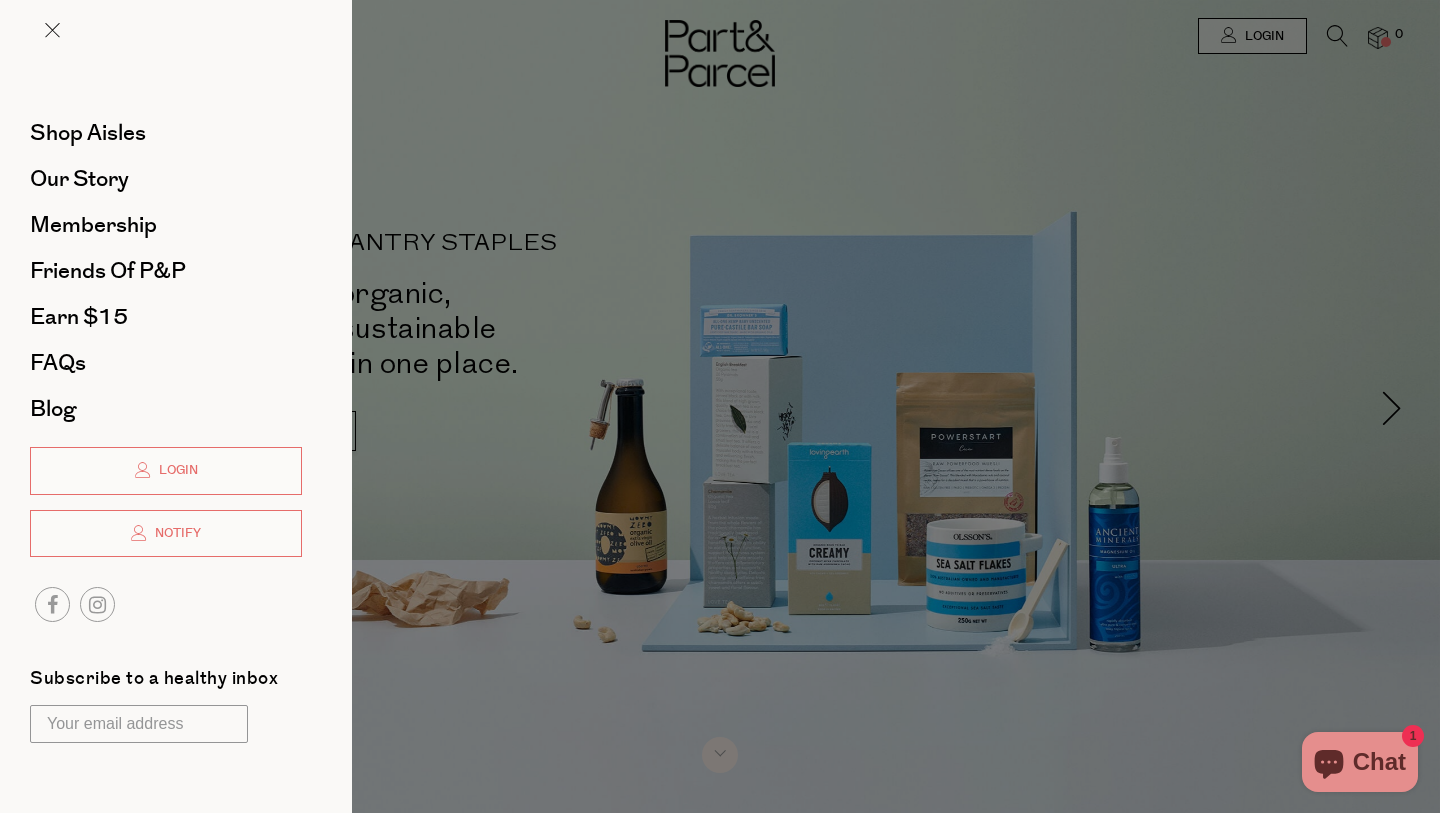 click at bounding box center [720, 406] 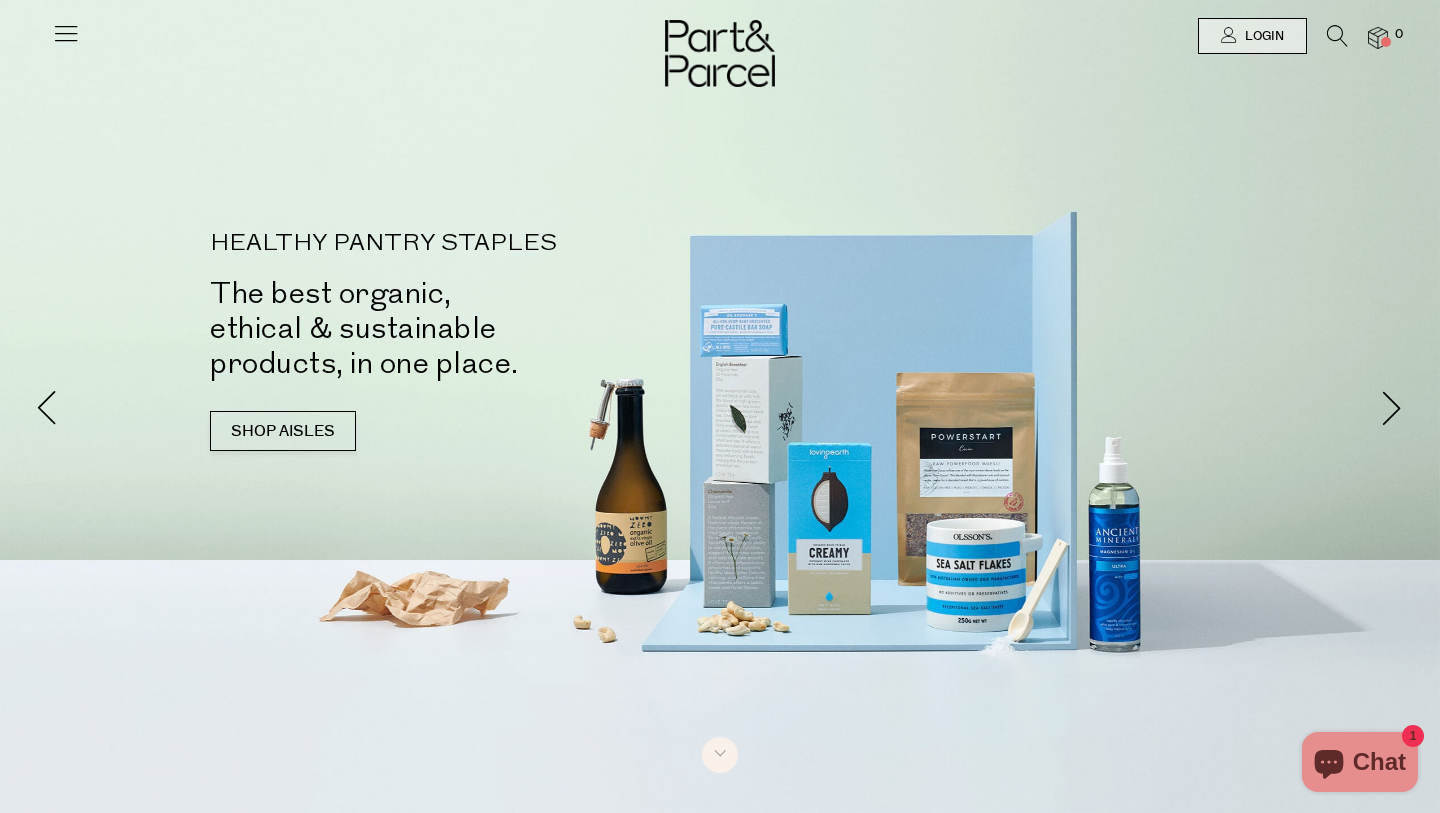click at bounding box center (1337, 36) 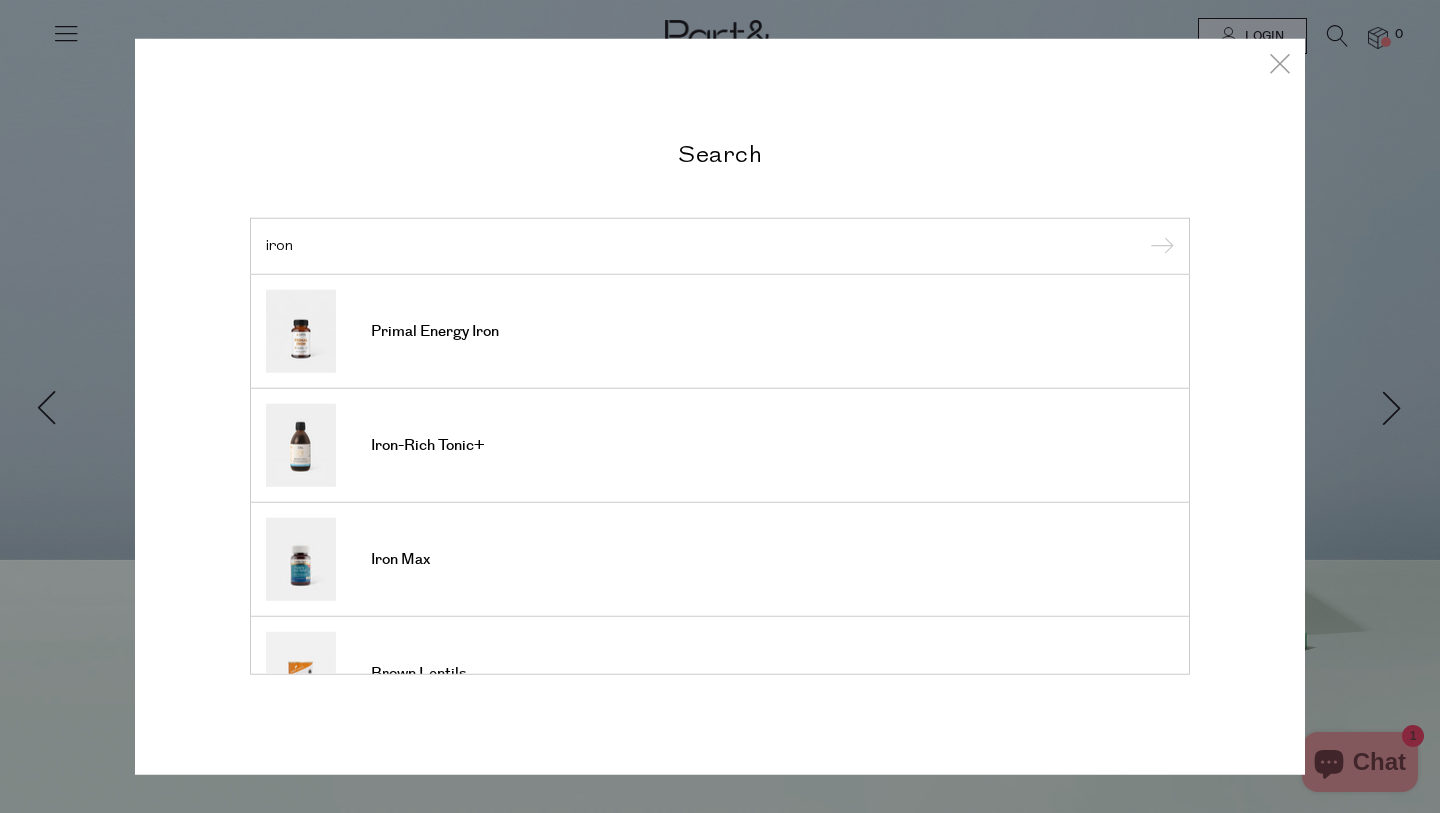type on "iron" 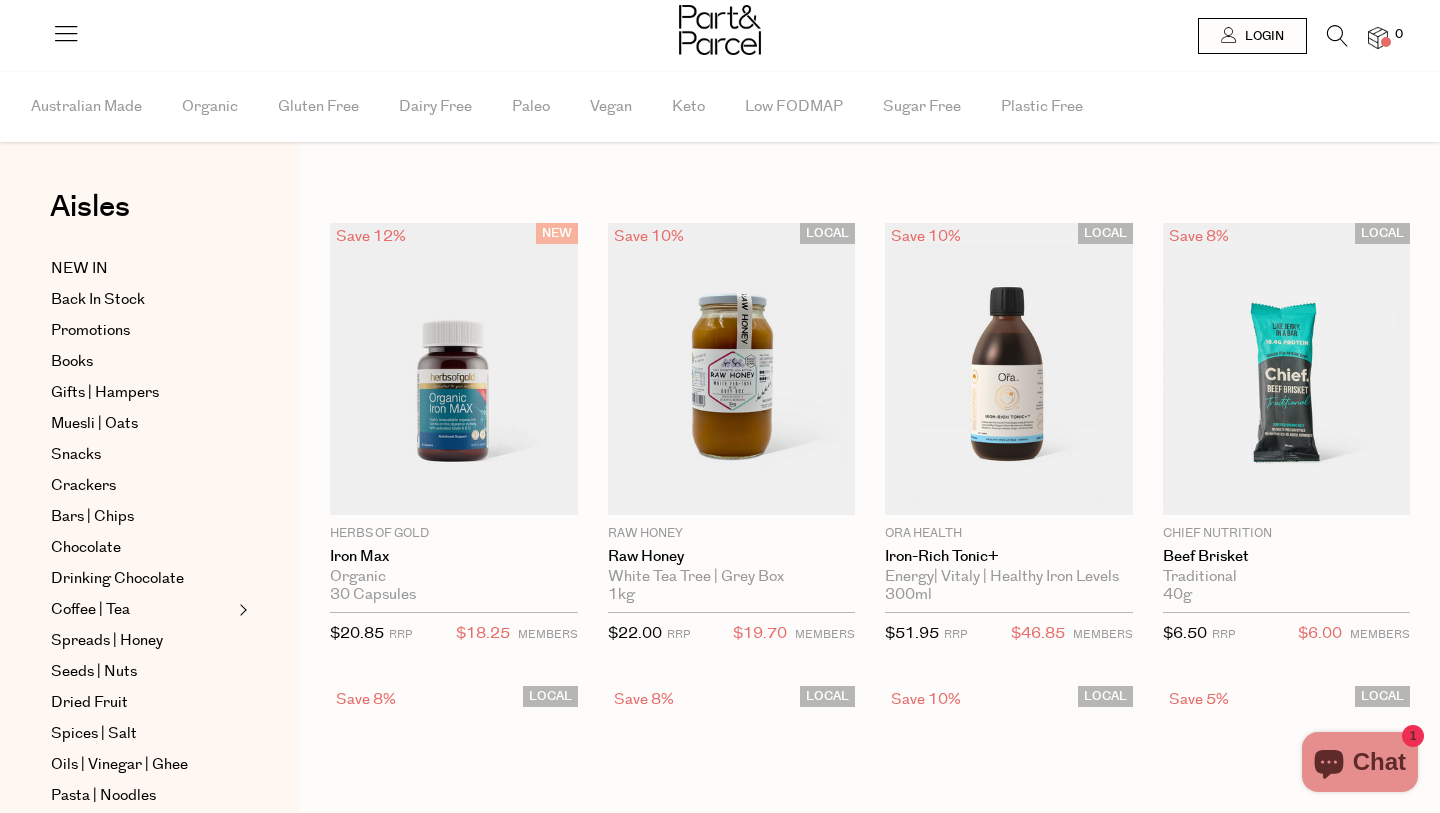 scroll, scrollTop: 0, scrollLeft: 0, axis: both 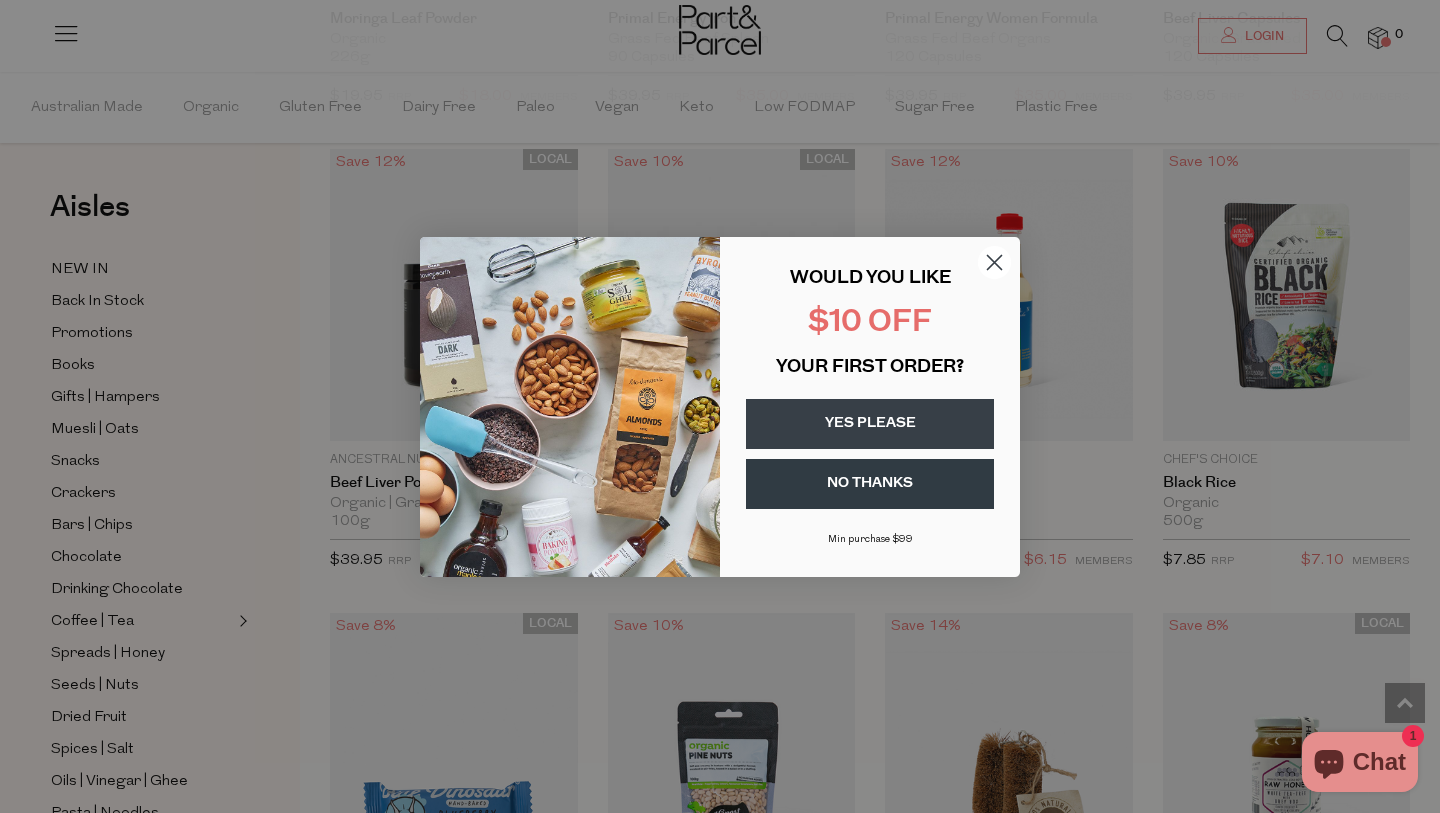 click 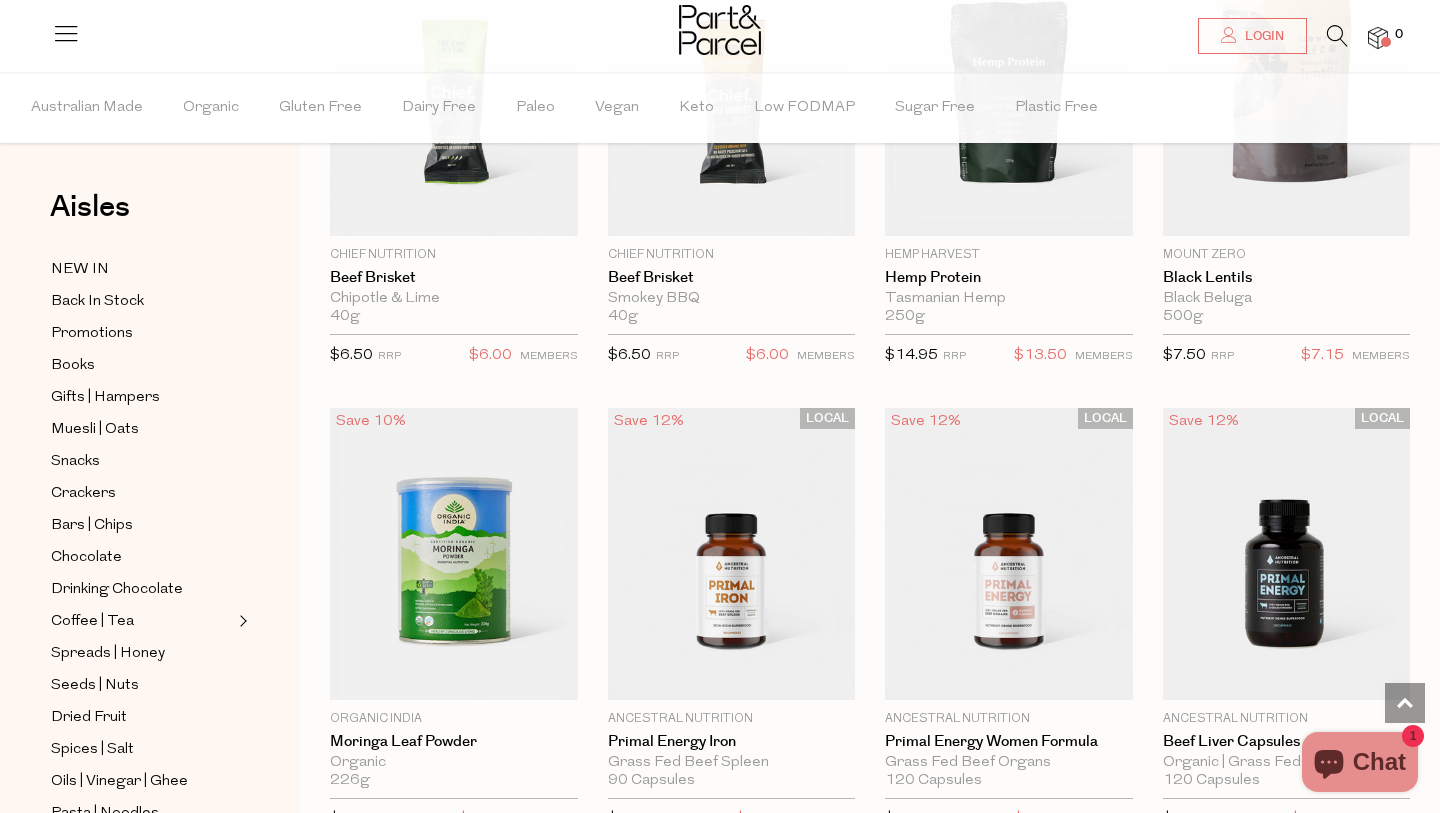 scroll, scrollTop: 0, scrollLeft: 0, axis: both 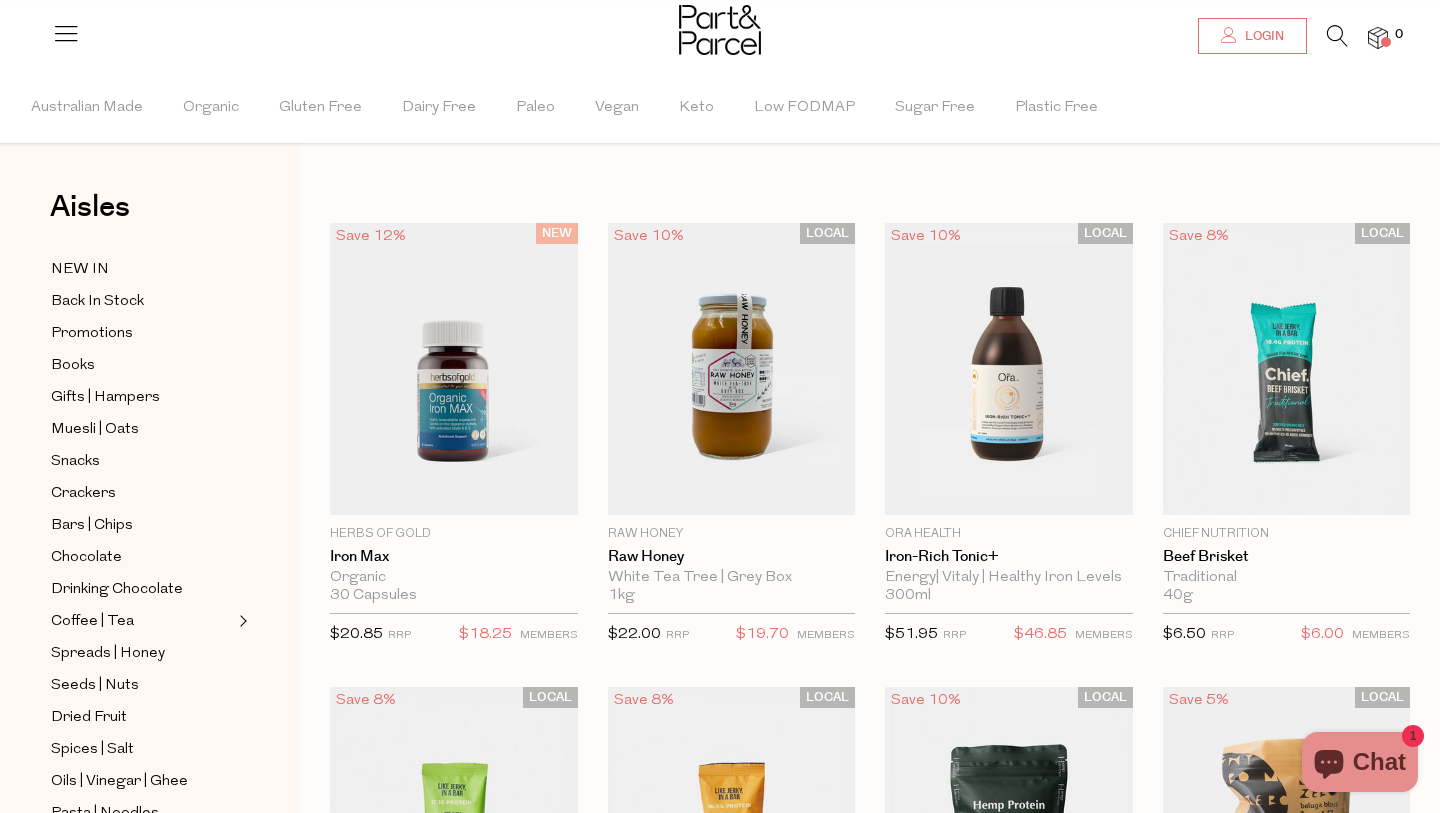 click at bounding box center [1229, 35] 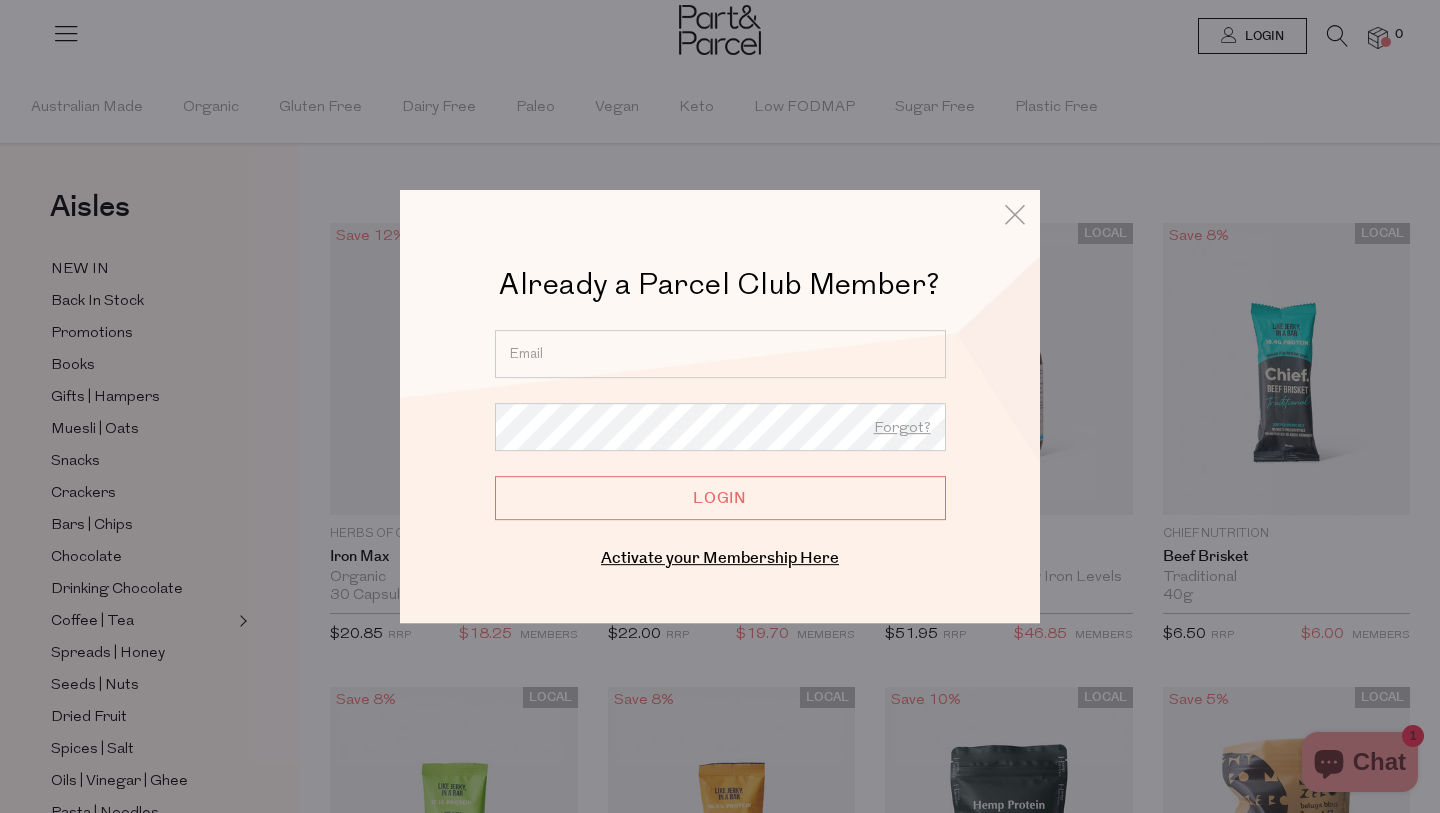 click at bounding box center [720, 354] 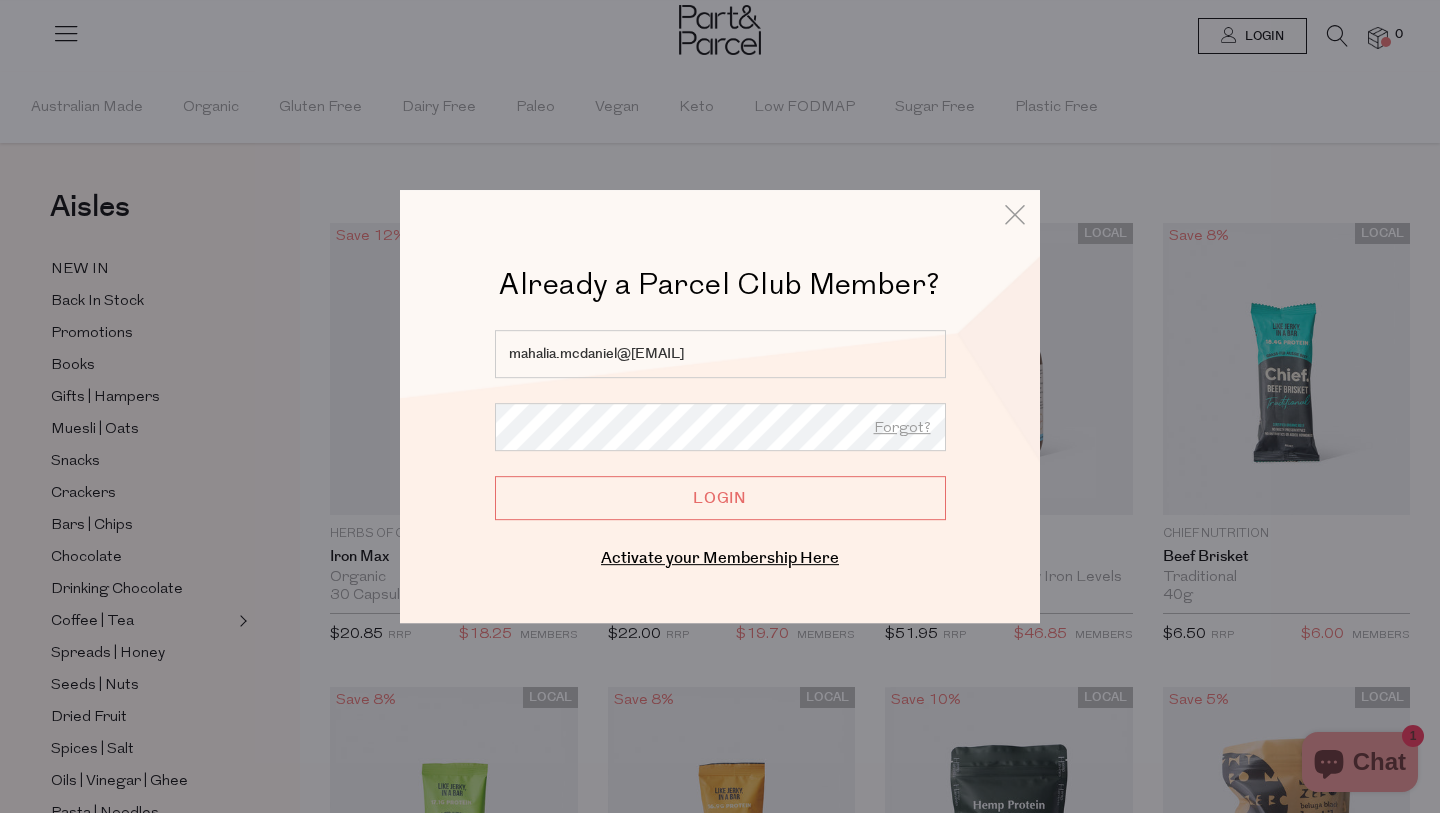 type on "mahalia.mcdaniel@gmail.com" 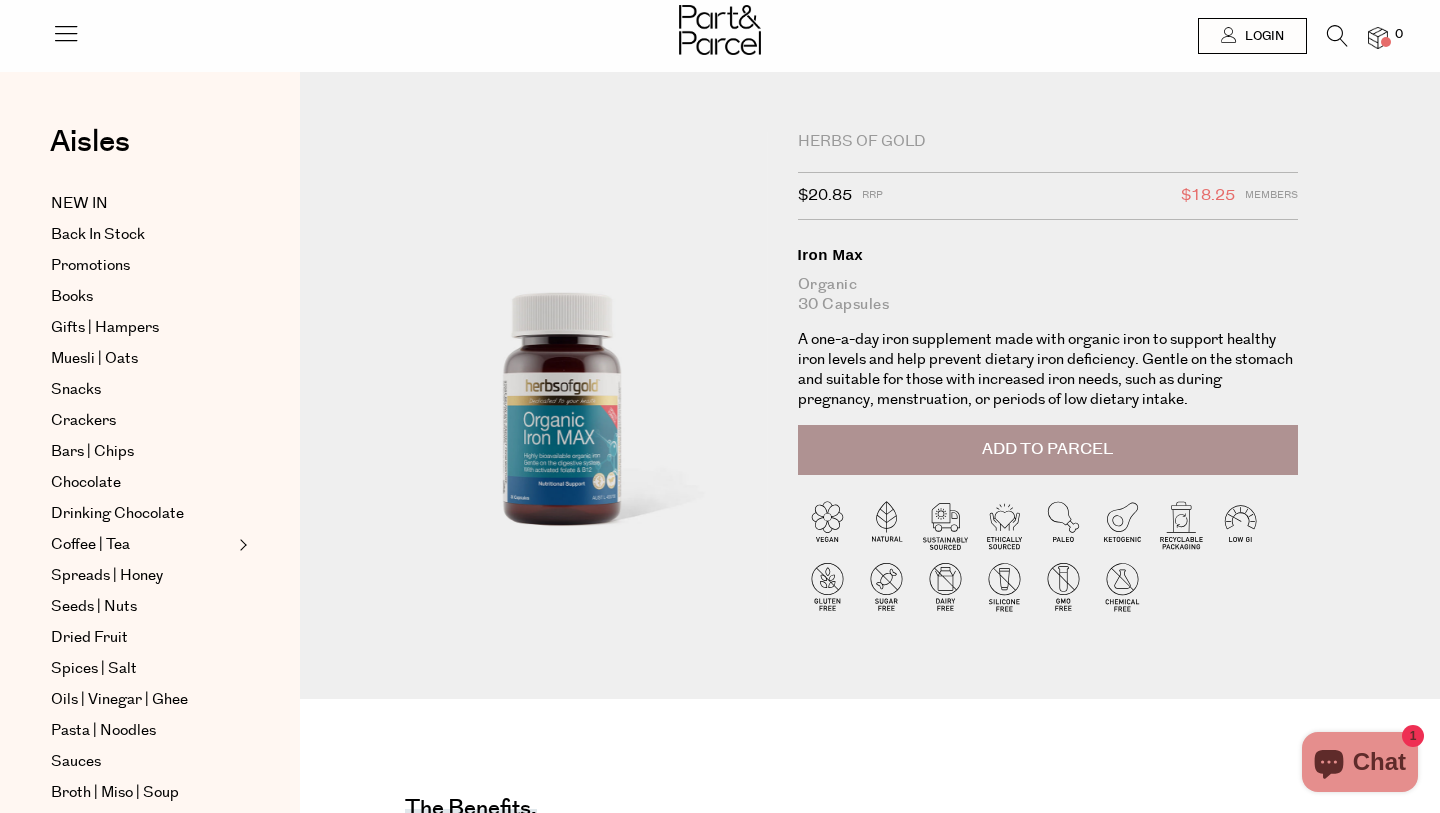 scroll, scrollTop: 0, scrollLeft: 0, axis: both 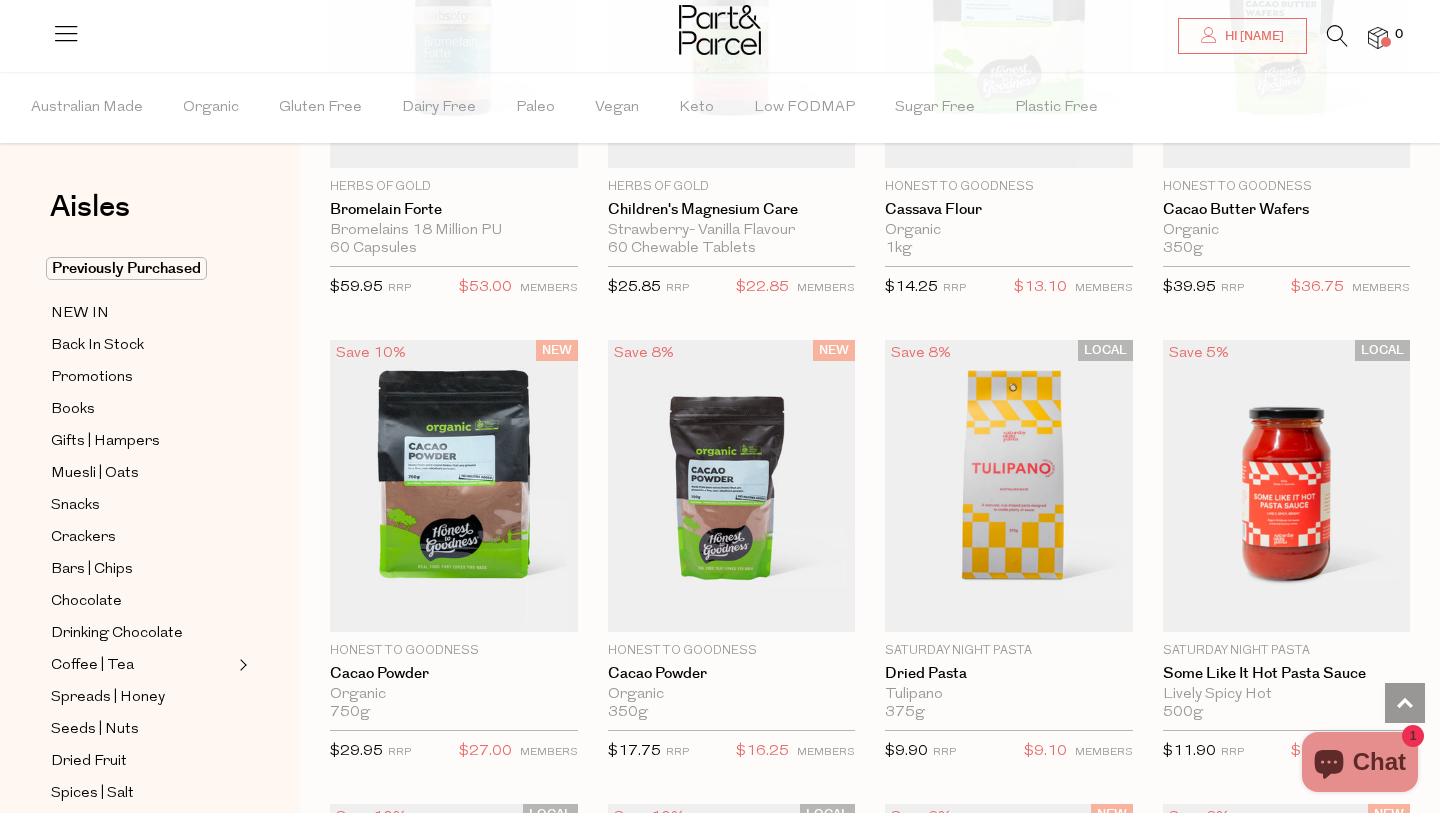 click at bounding box center [66, 33] 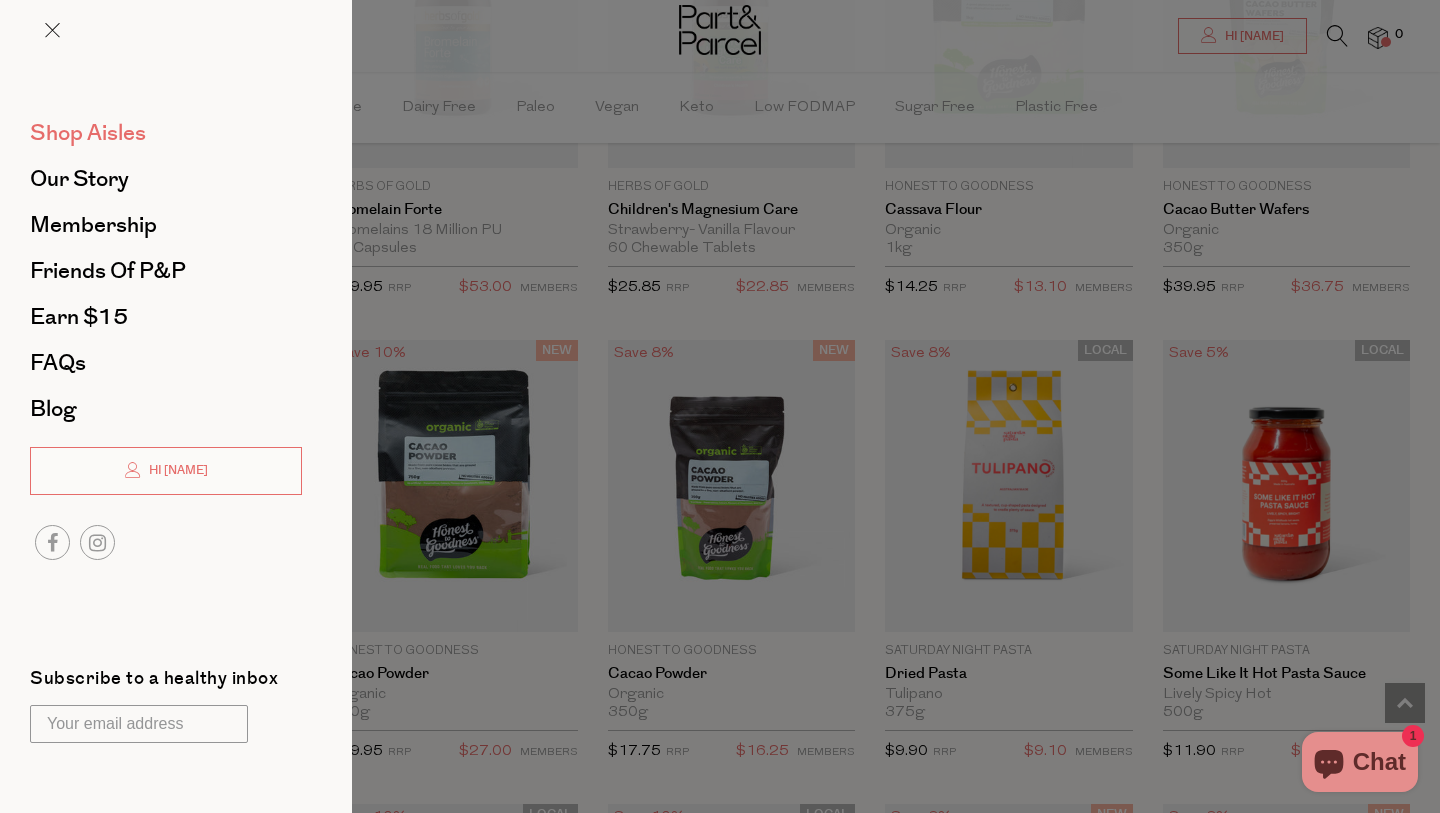 click on "Shop Aisles" at bounding box center (88, 133) 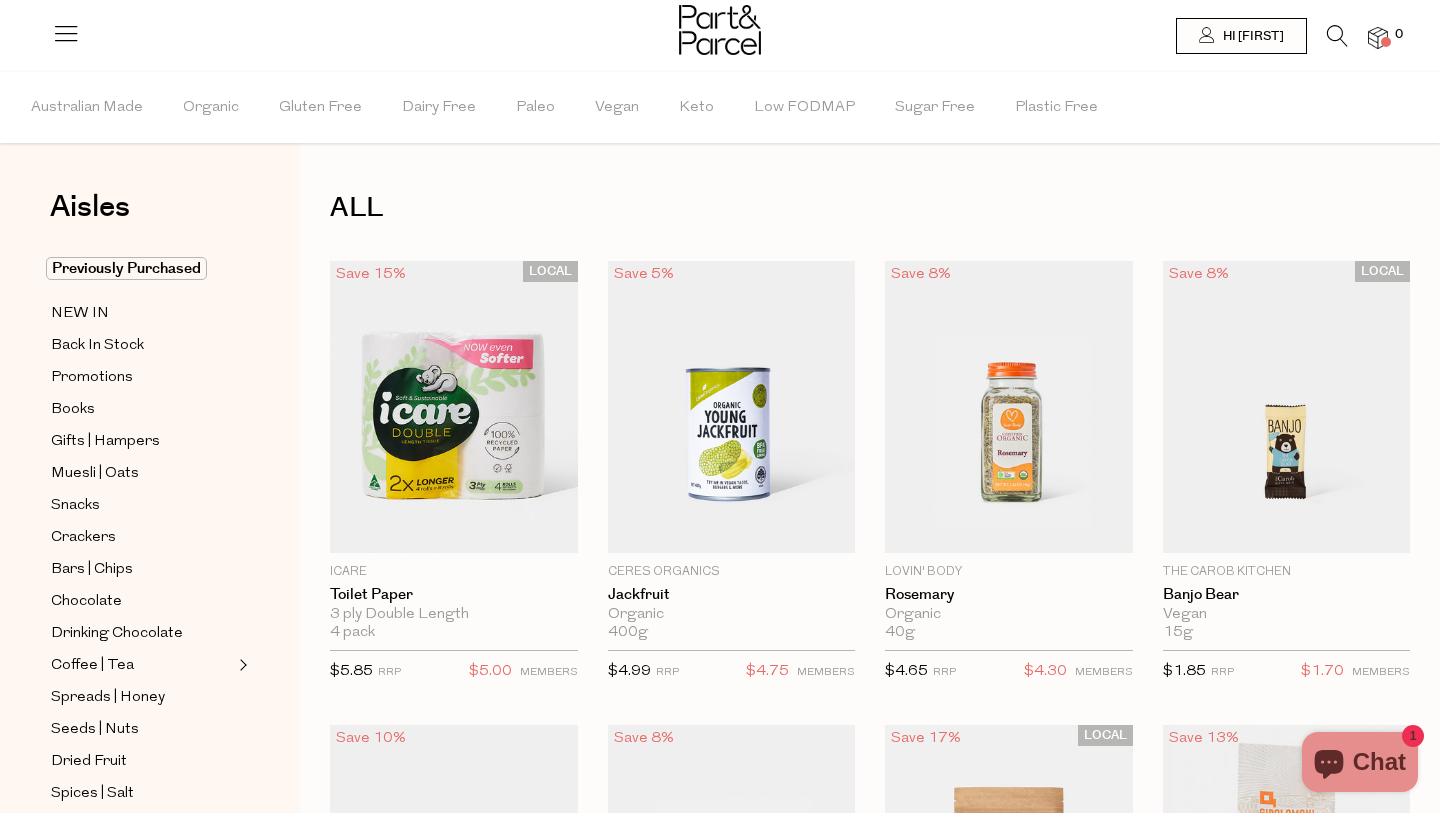 scroll, scrollTop: 0, scrollLeft: 0, axis: both 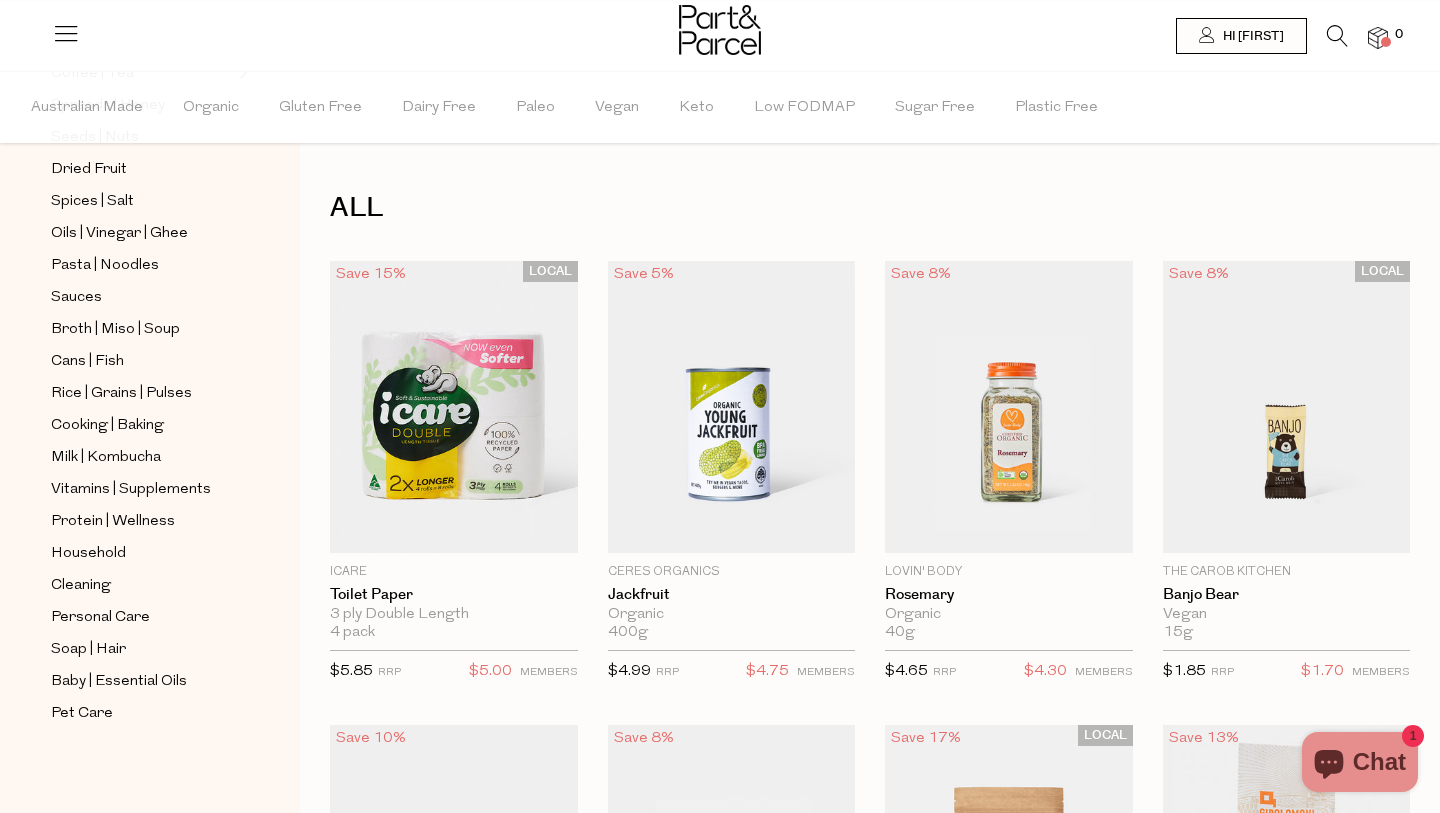 click at bounding box center [1378, 38] 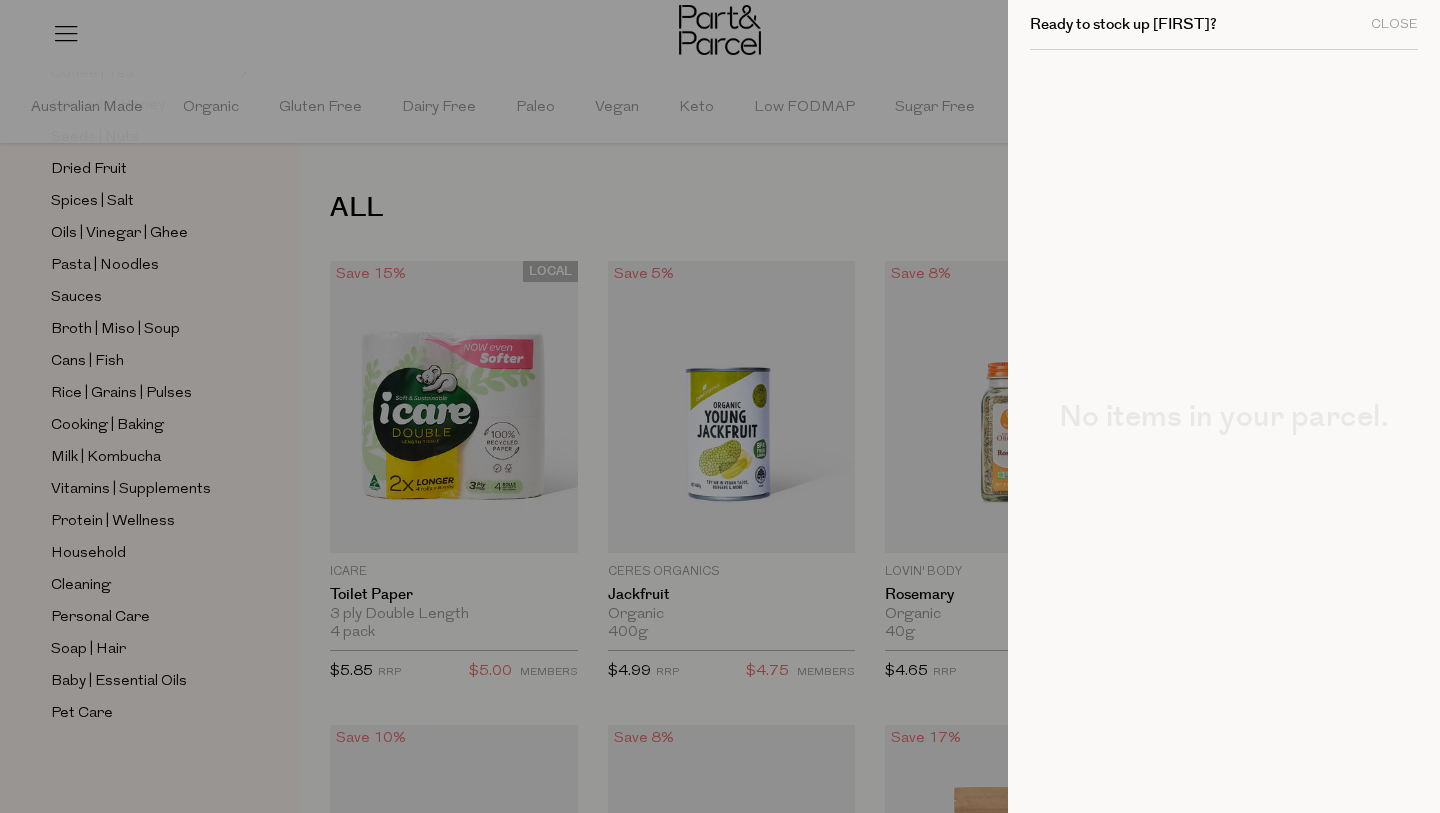 click at bounding box center (720, 406) 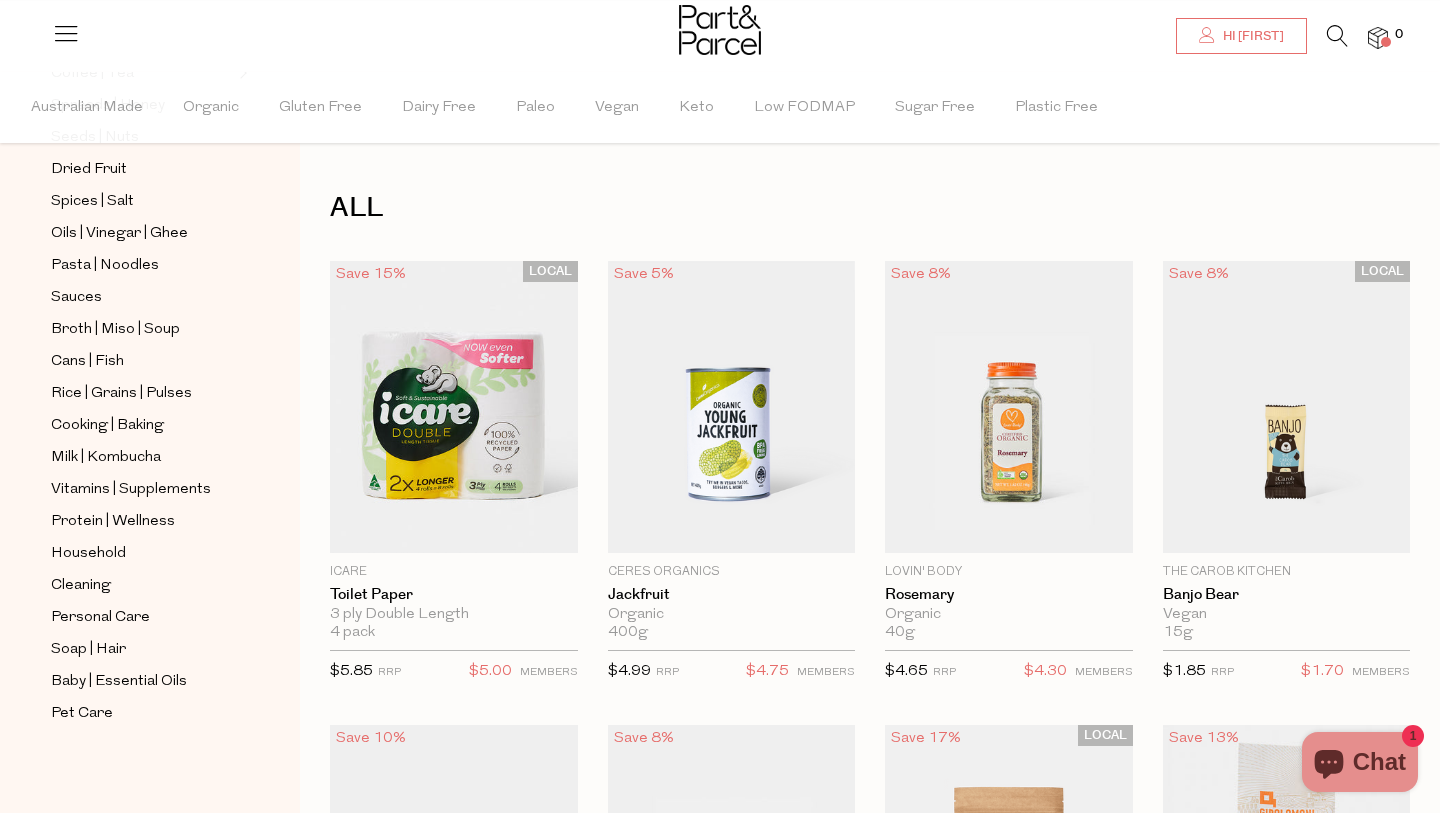 click on "Hi [FIRST]" at bounding box center (1241, 36) 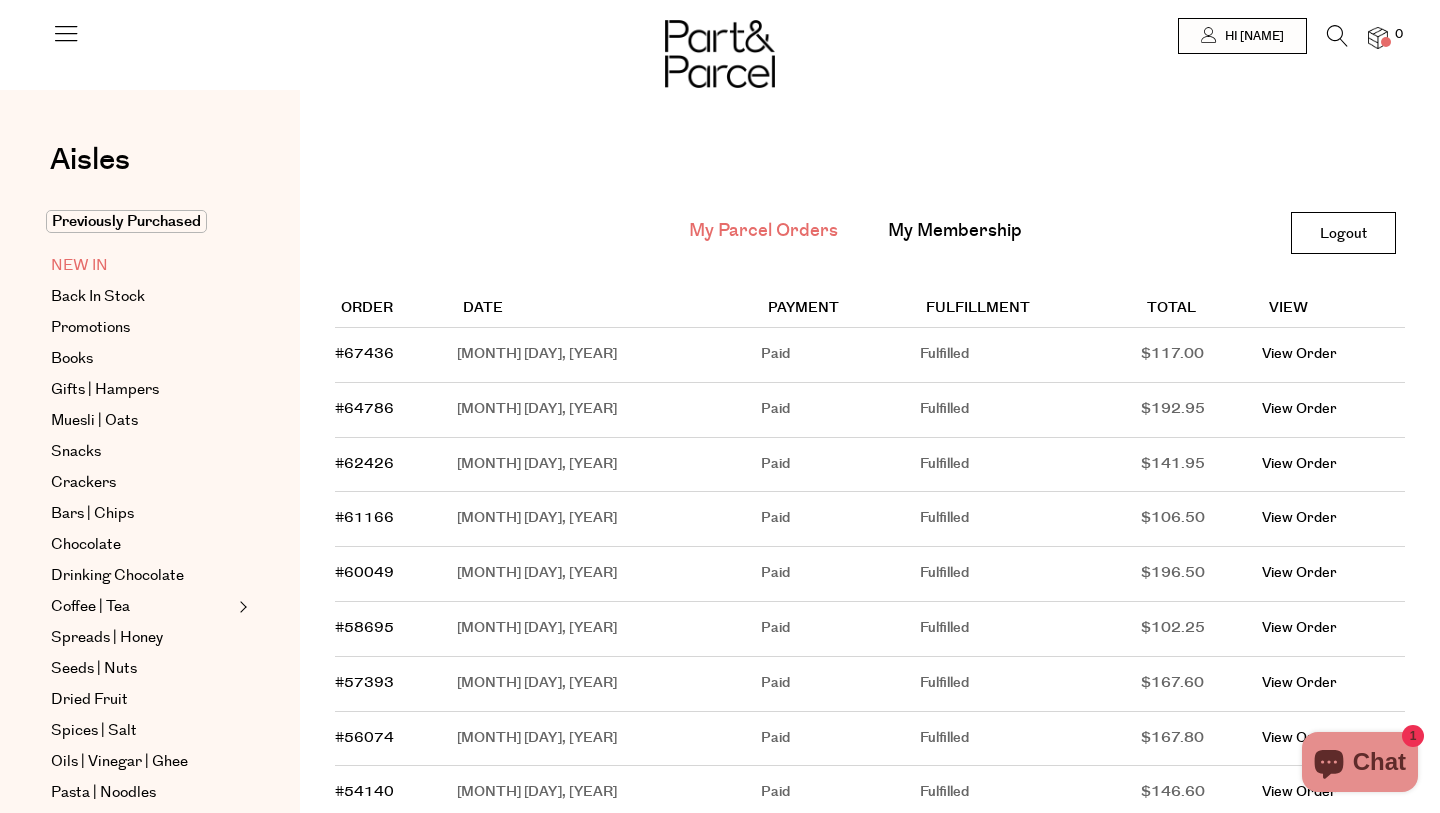 scroll, scrollTop: 0, scrollLeft: 0, axis: both 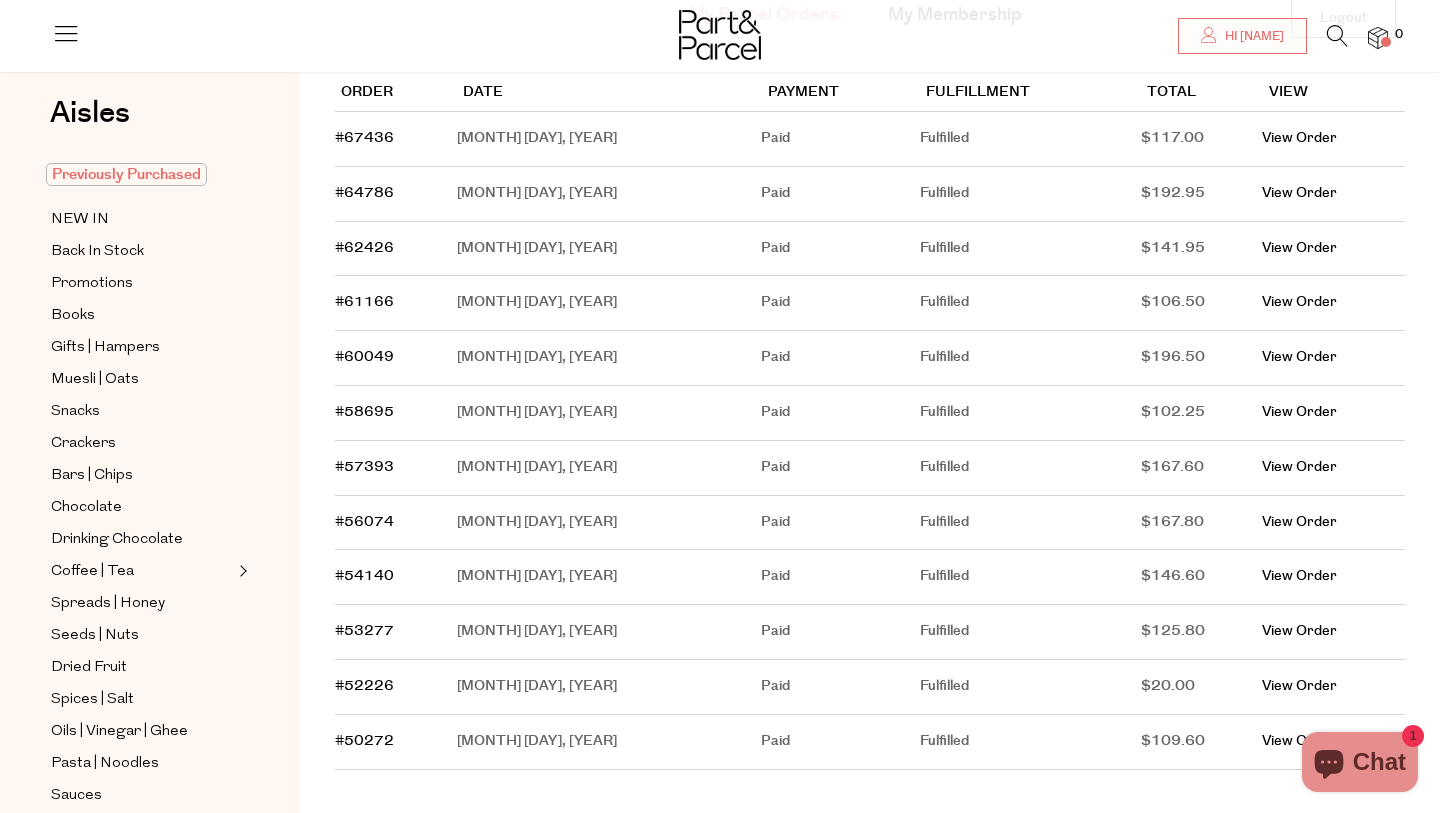 click on "Previously Purchased" at bounding box center [126, 174] 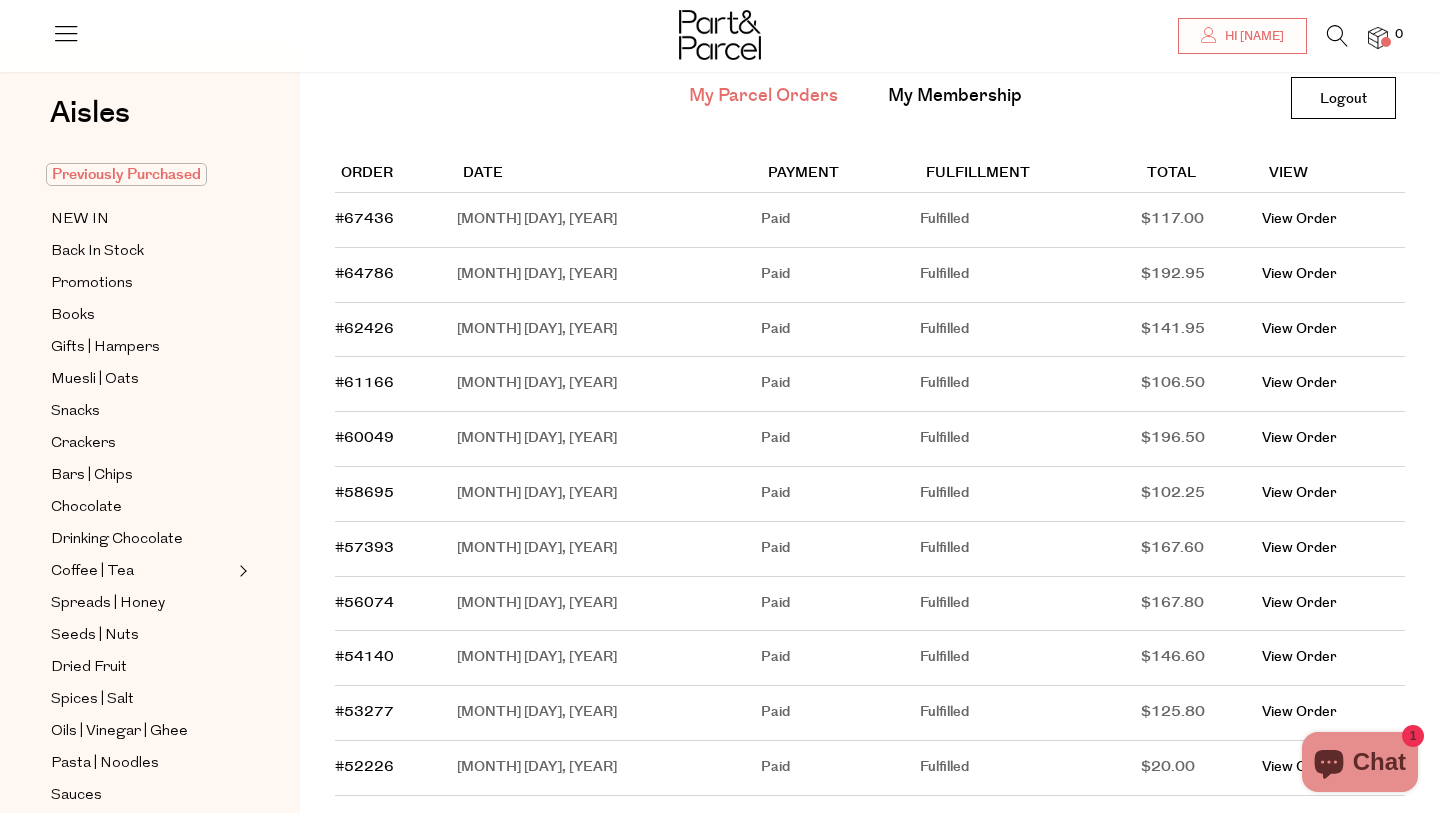 scroll, scrollTop: 19, scrollLeft: 0, axis: vertical 